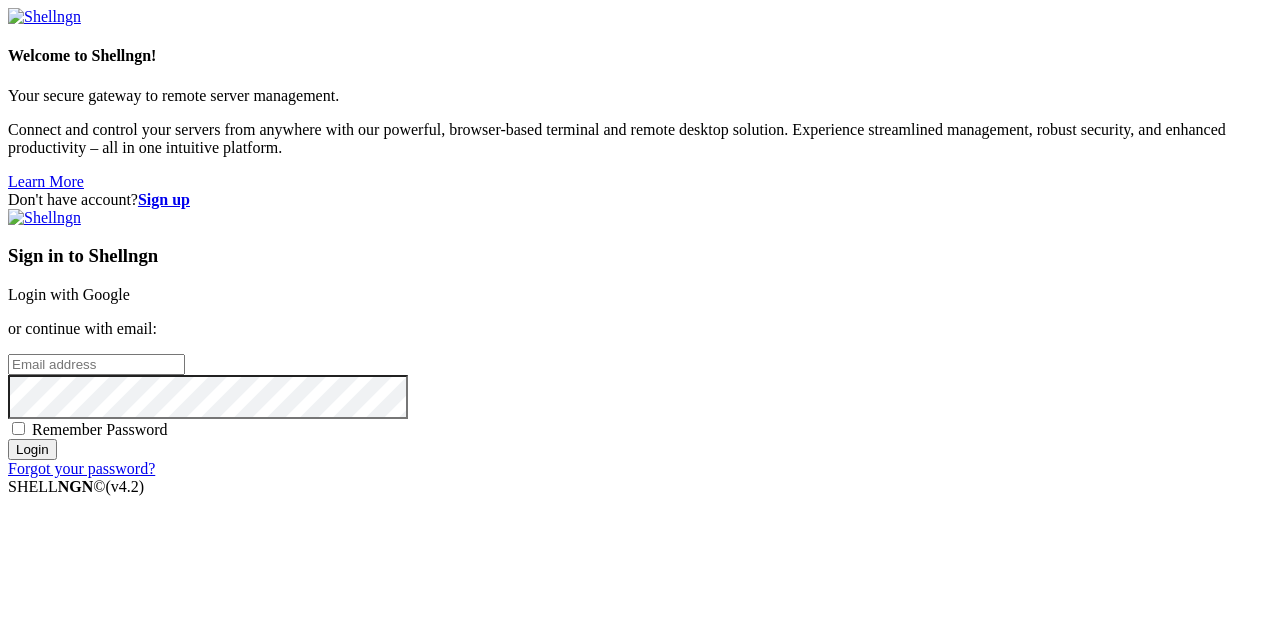 scroll, scrollTop: 0, scrollLeft: 0, axis: both 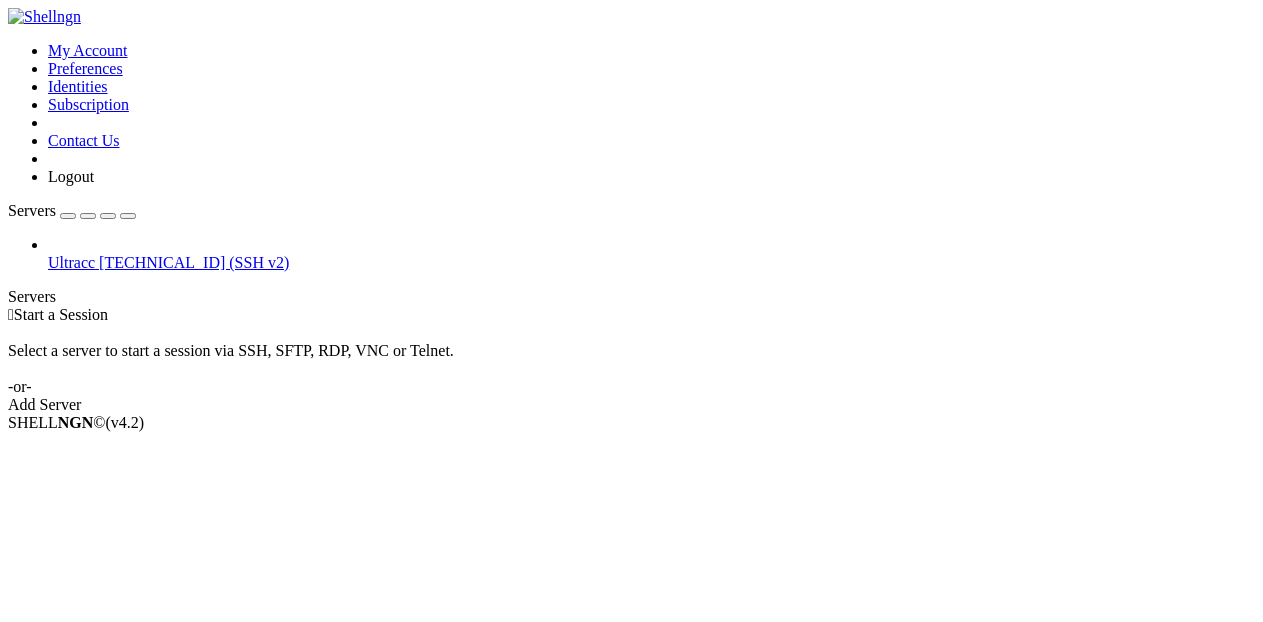 click on "[TECHNICAL_ID] (SSH v2)" at bounding box center [194, 262] 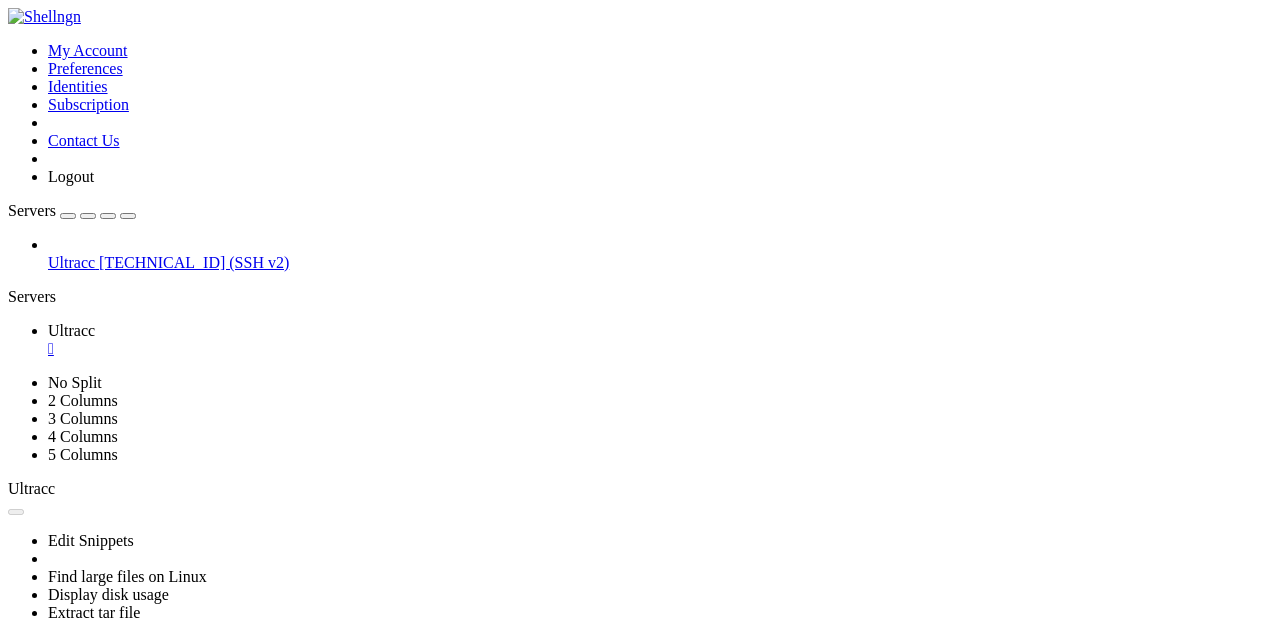 scroll, scrollTop: 0, scrollLeft: 0, axis: both 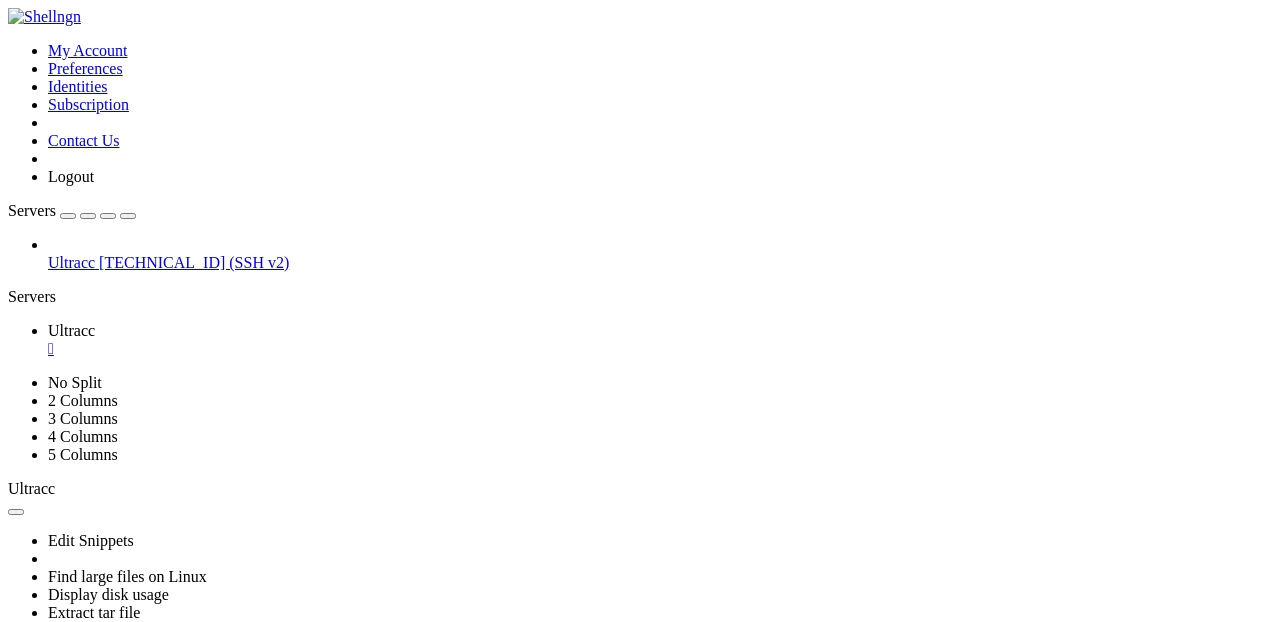 click at bounding box center [16, 671] 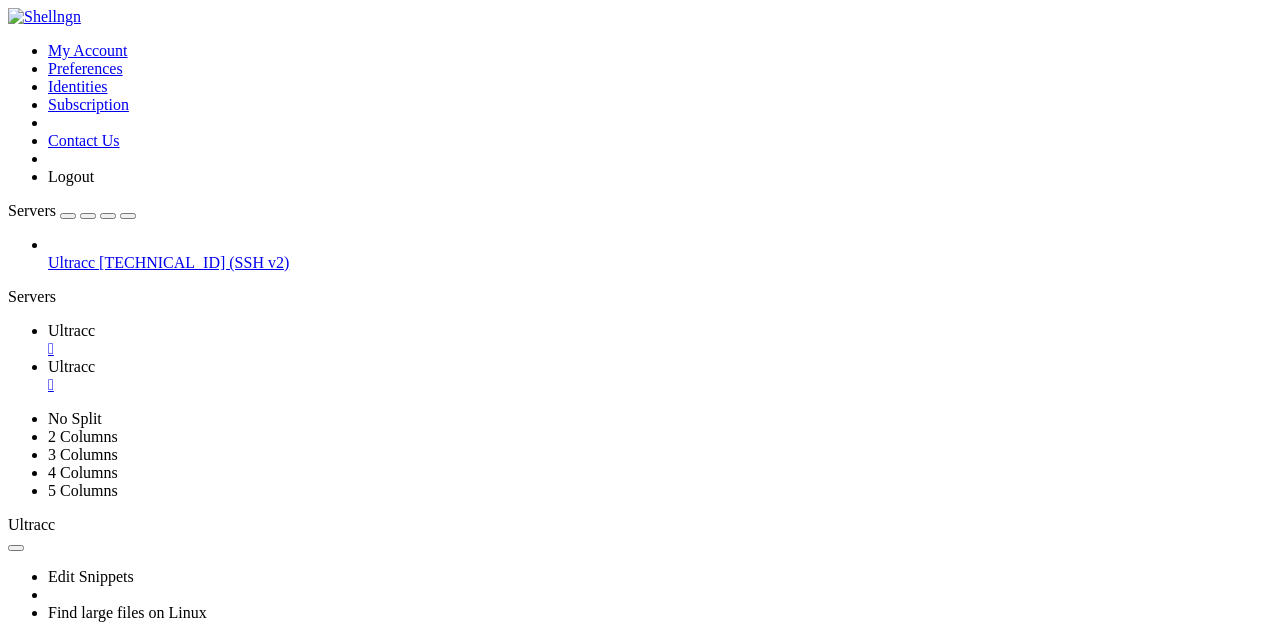 click on "  .apps" at bounding box center [179, 829] 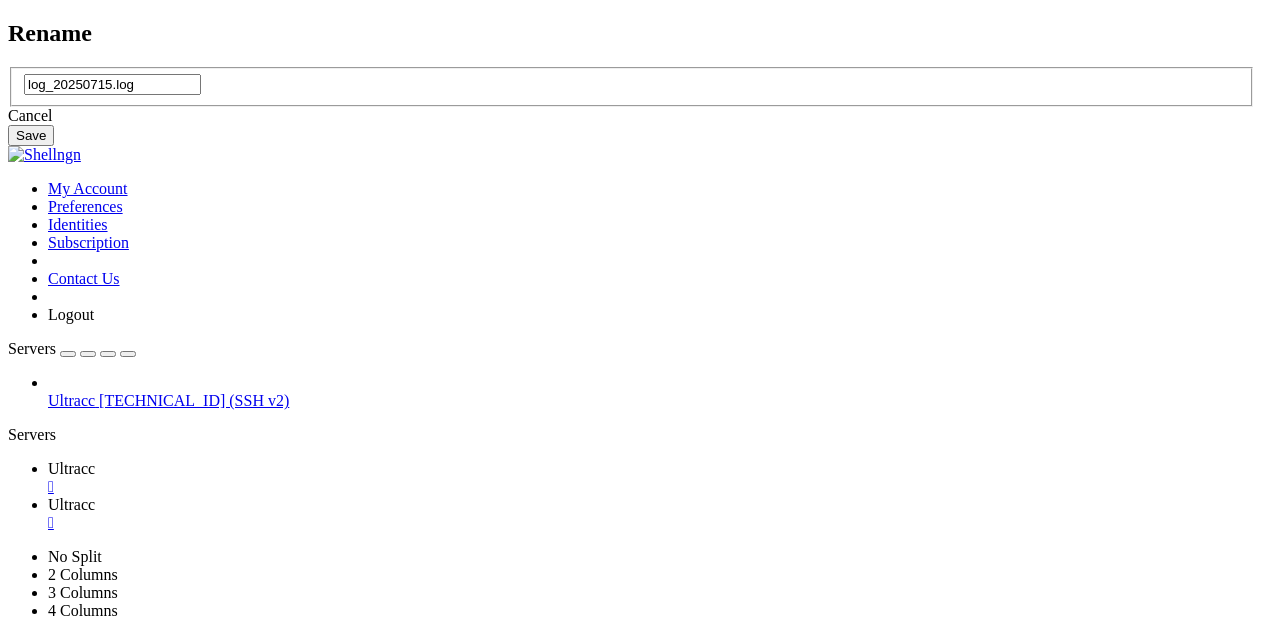 click on "Cancel" at bounding box center (631, 116) 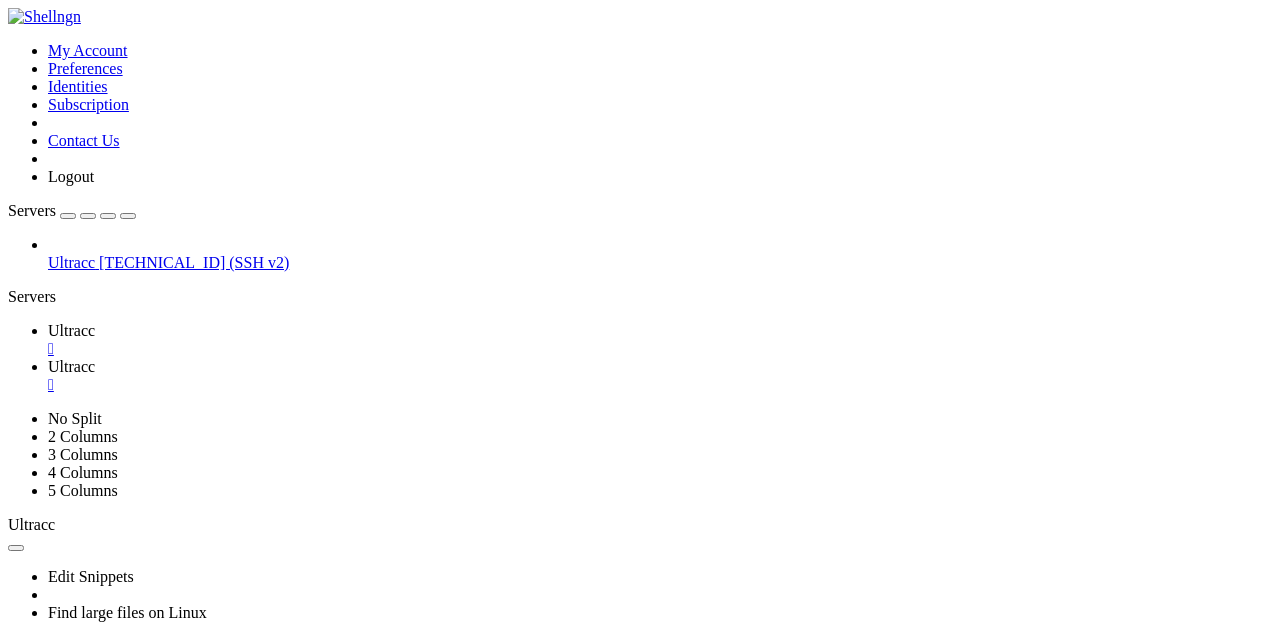 click on "Ultracc" at bounding box center [71, 330] 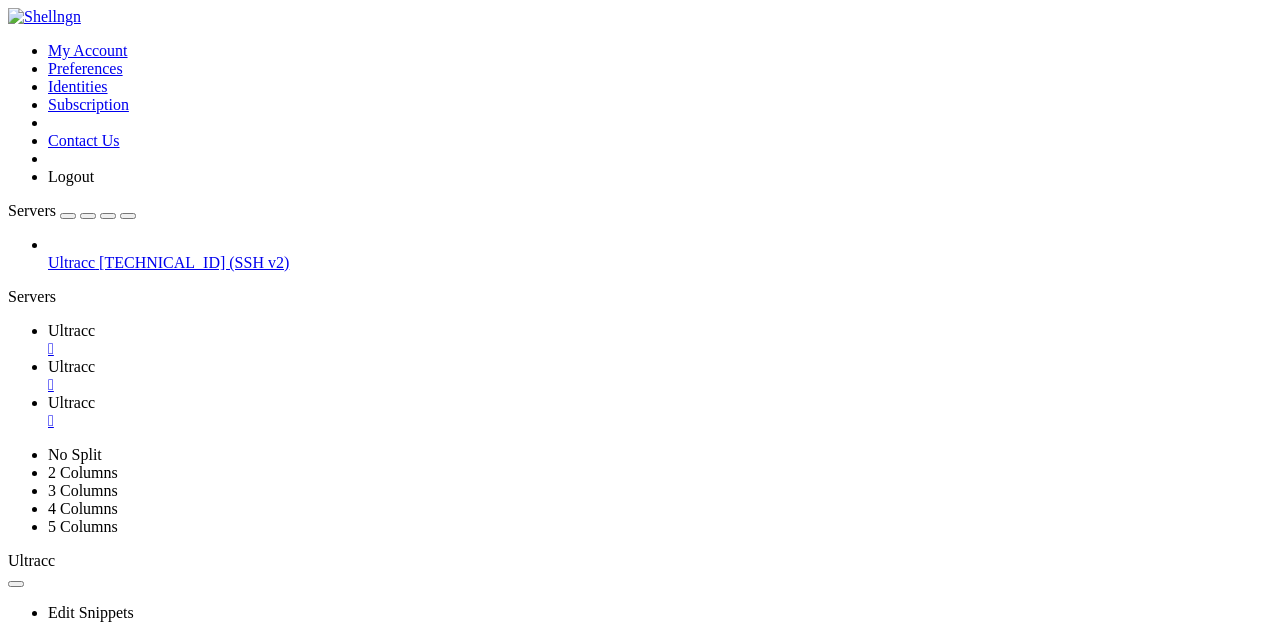 scroll, scrollTop: 0, scrollLeft: 0, axis: both 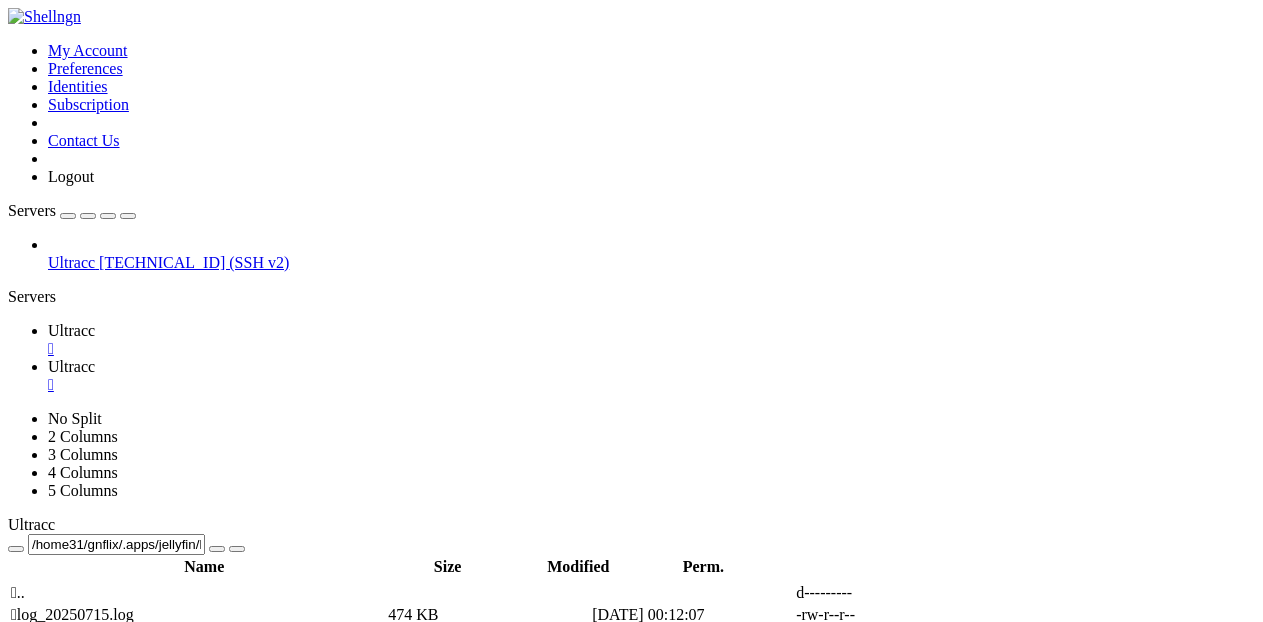 click on "Ultracc" at bounding box center (71, 366) 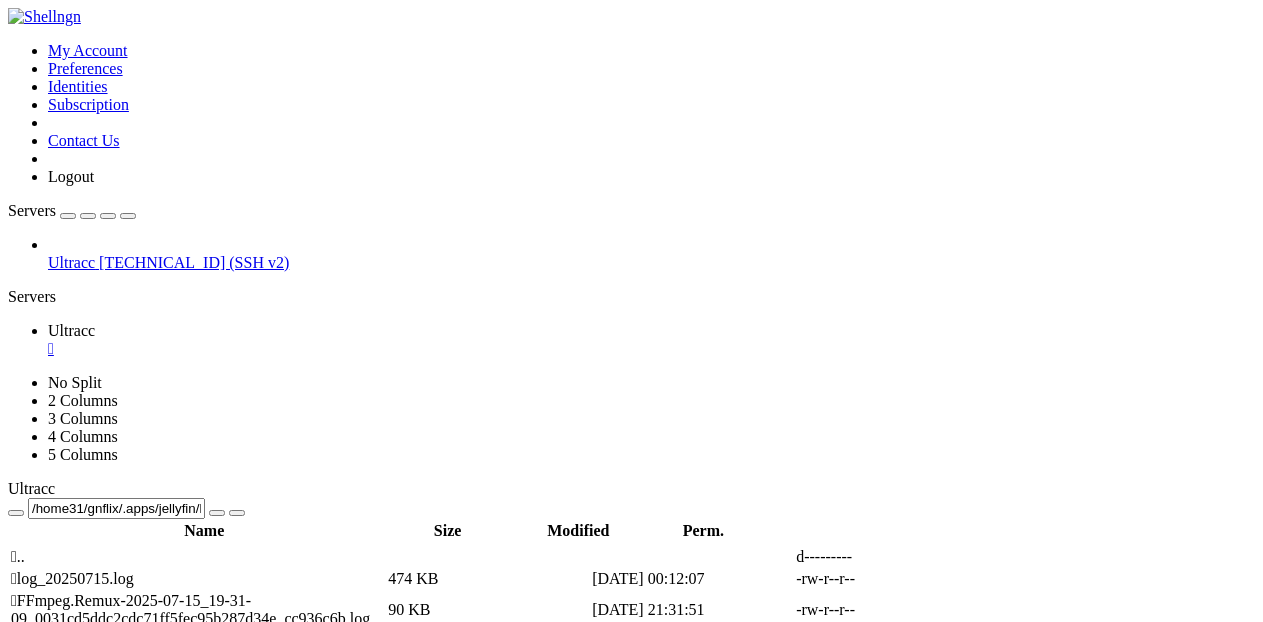click on "Ultracc" at bounding box center [71, 262] 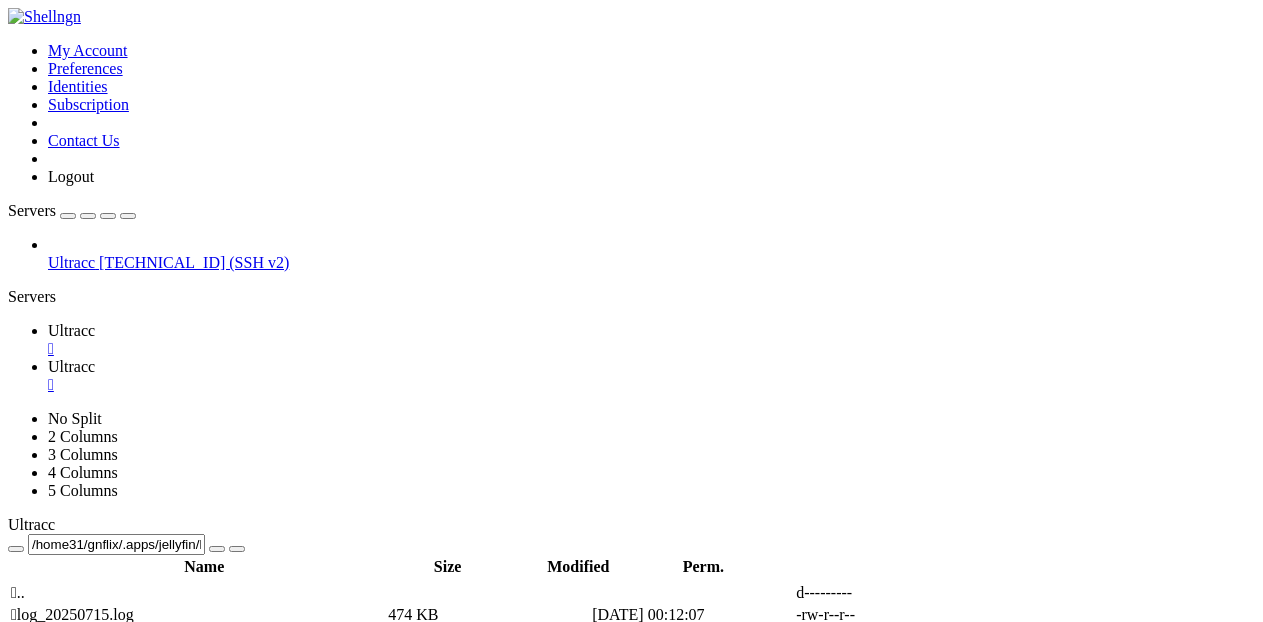 scroll, scrollTop: 0, scrollLeft: 0, axis: both 